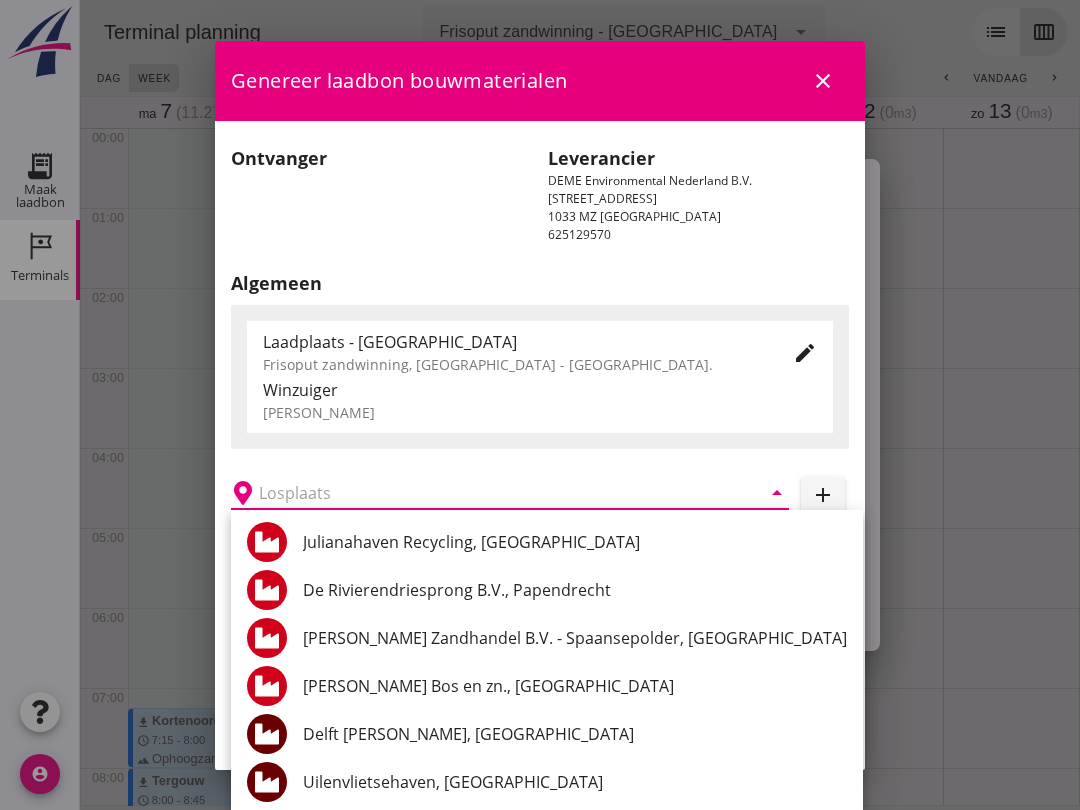 scroll, scrollTop: 0, scrollLeft: 0, axis: both 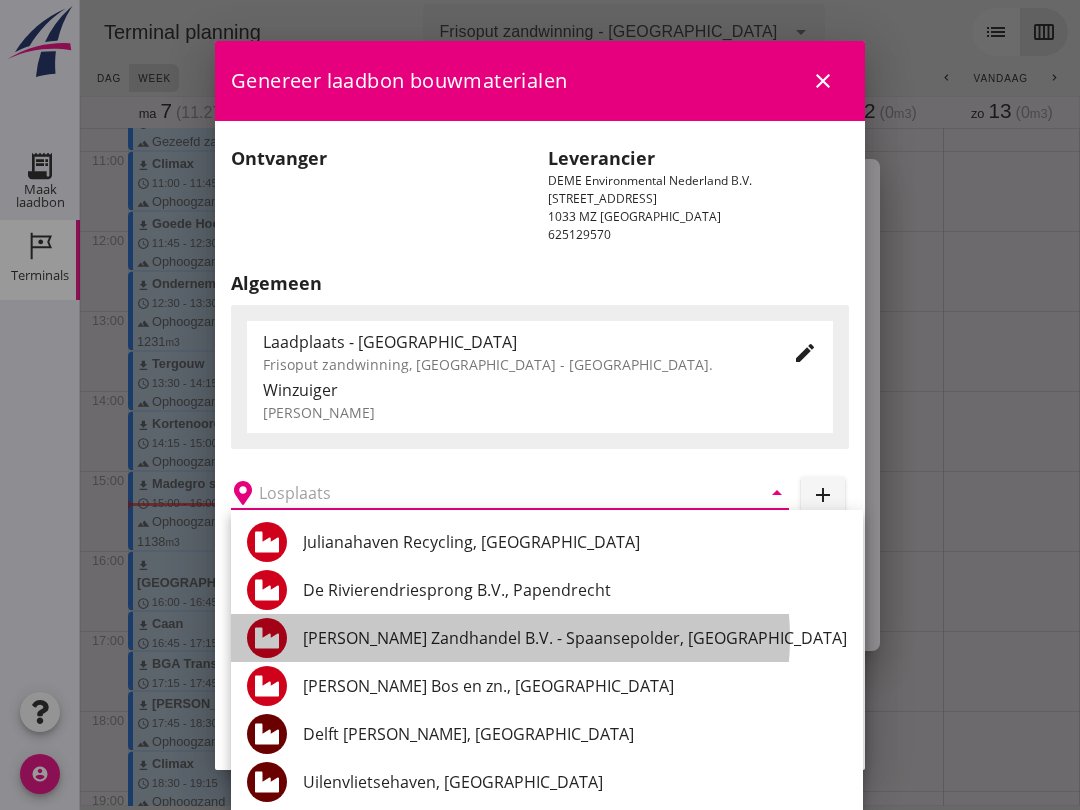click on "[PERSON_NAME] Zandhandel B.V. - Spaansepolder, [GEOGRAPHIC_DATA]" at bounding box center (575, 638) 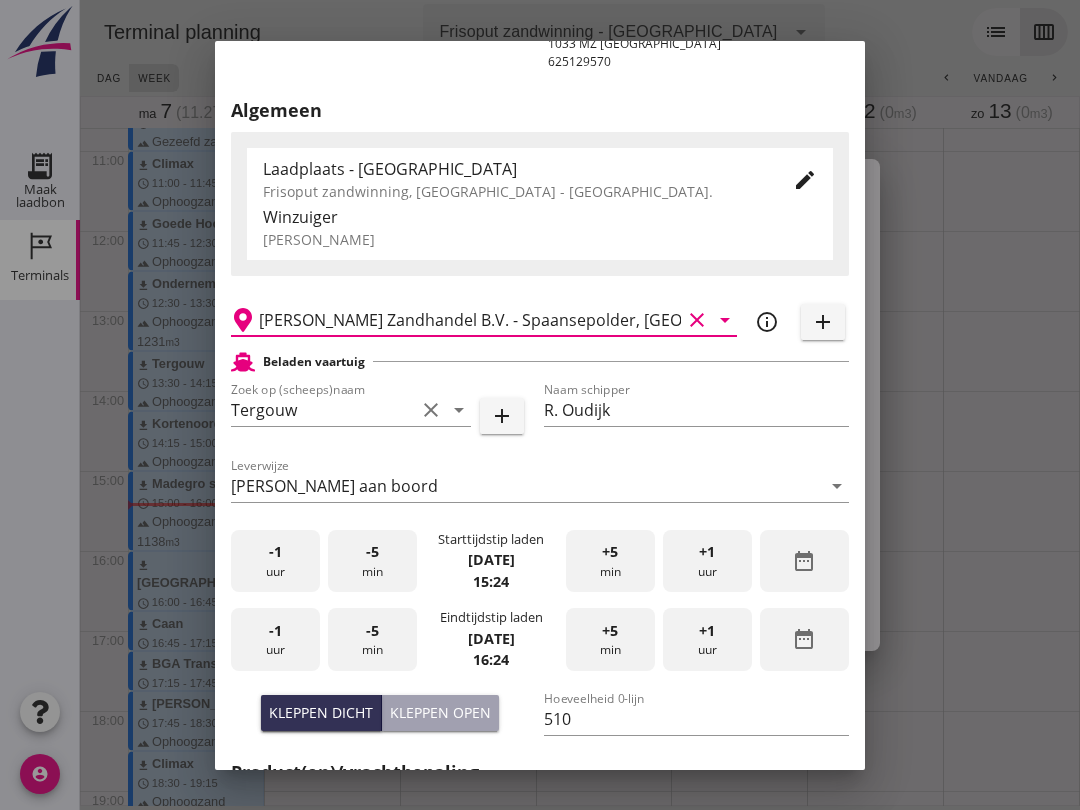 scroll, scrollTop: 176, scrollLeft: 0, axis: vertical 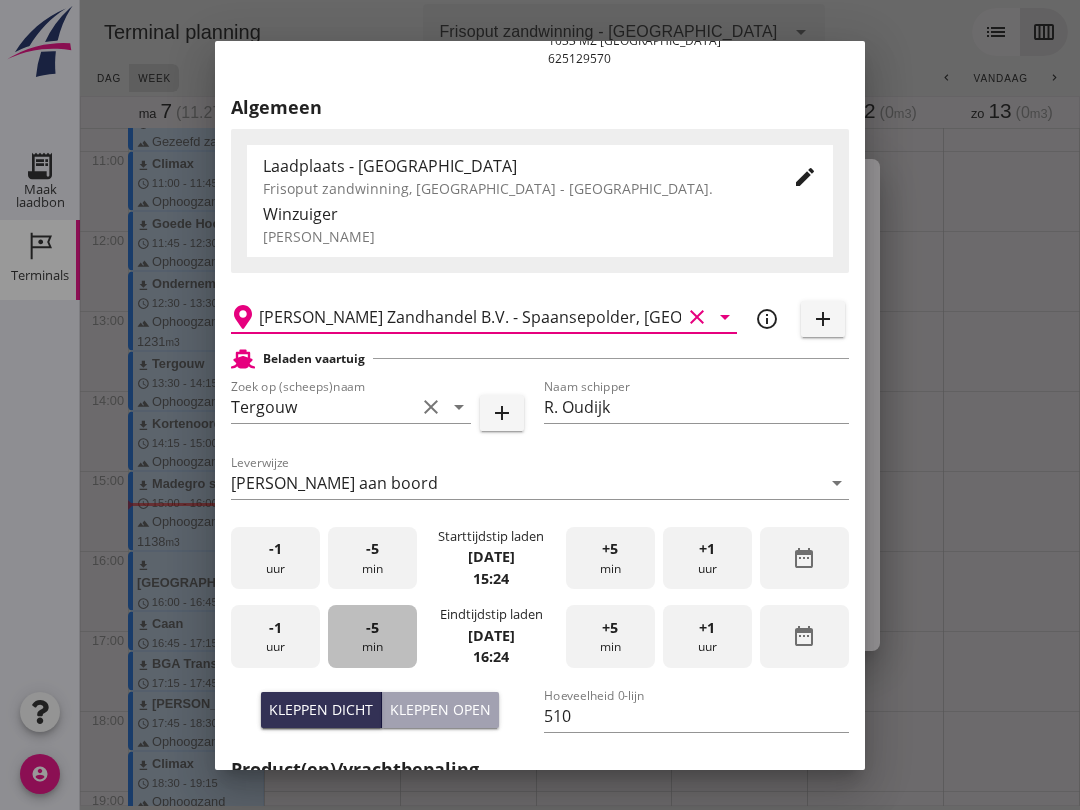 click on "-5" at bounding box center [372, 628] 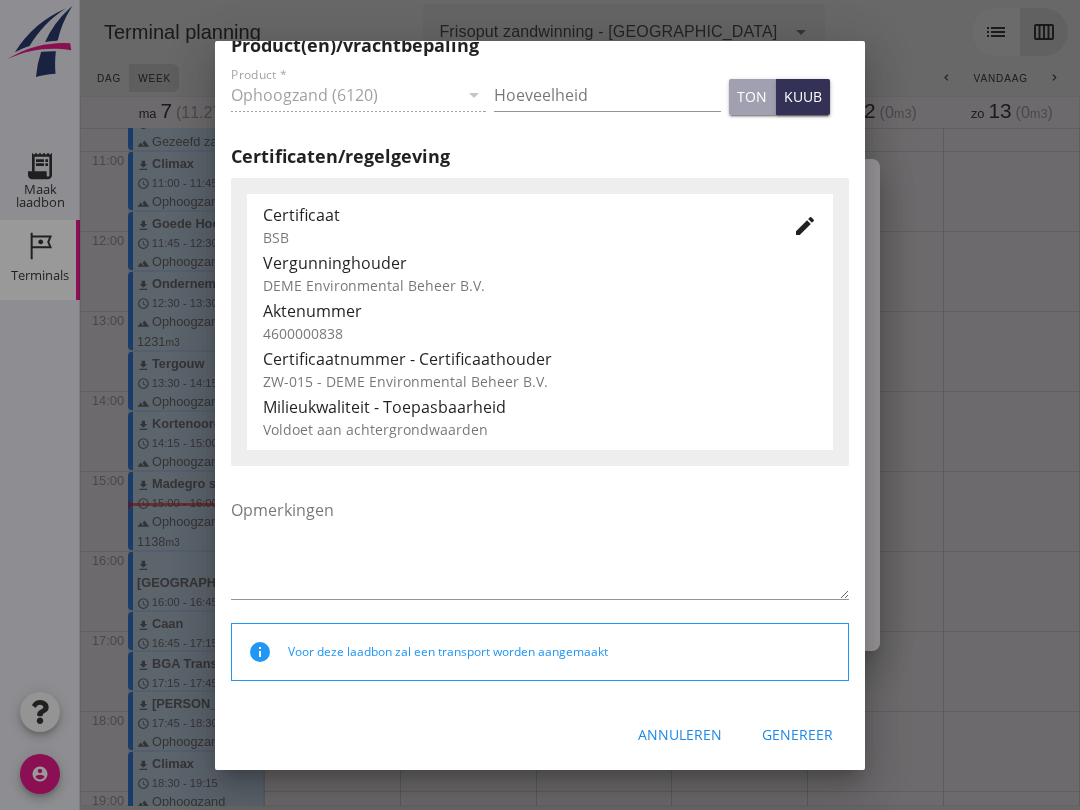 scroll, scrollTop: 900, scrollLeft: 0, axis: vertical 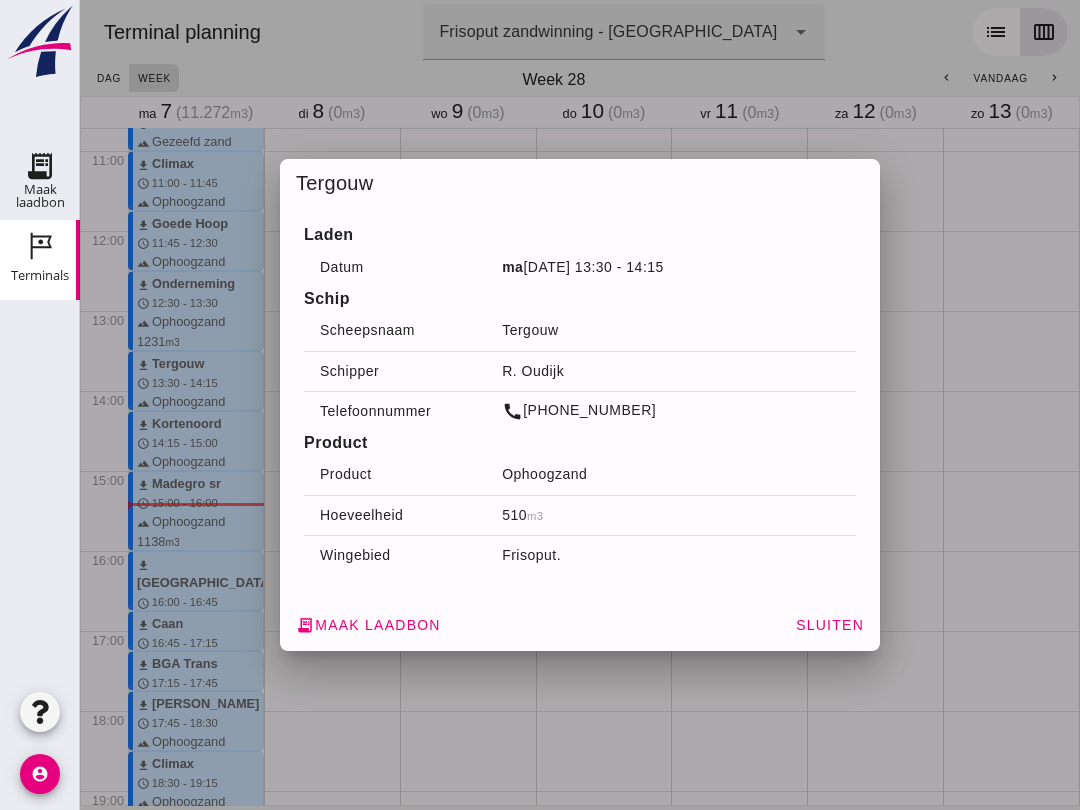 click on "Sluiten" 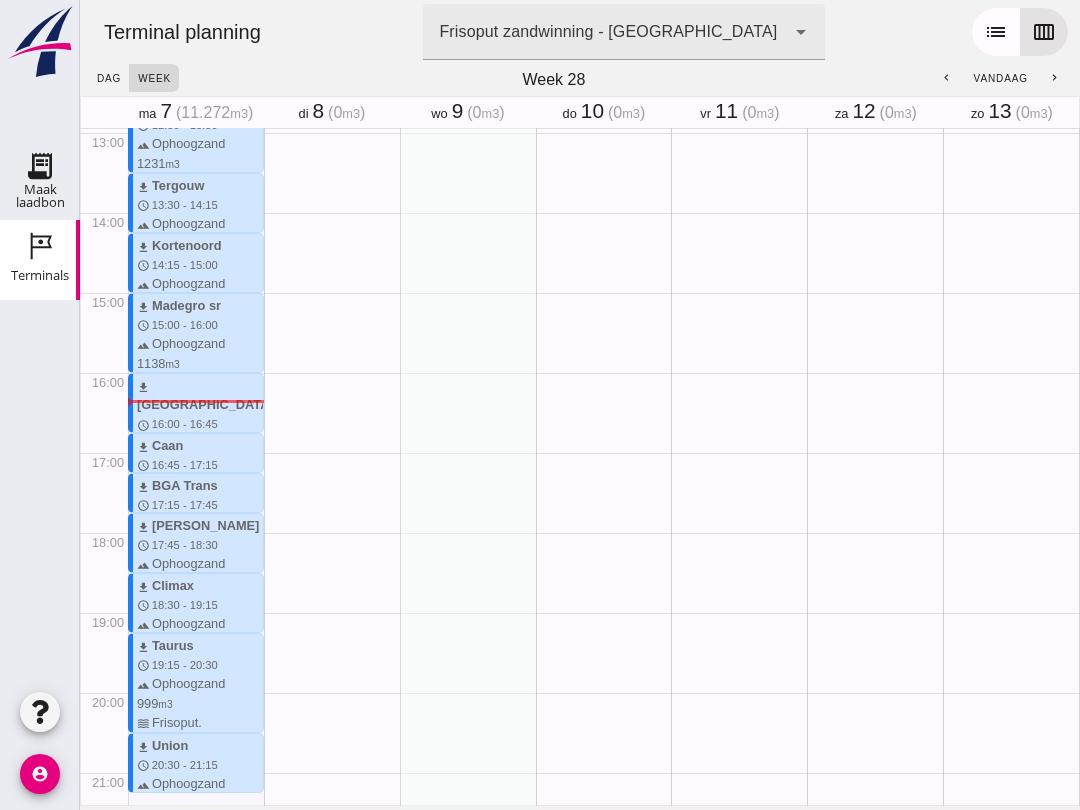 scroll, scrollTop: 1027, scrollLeft: 0, axis: vertical 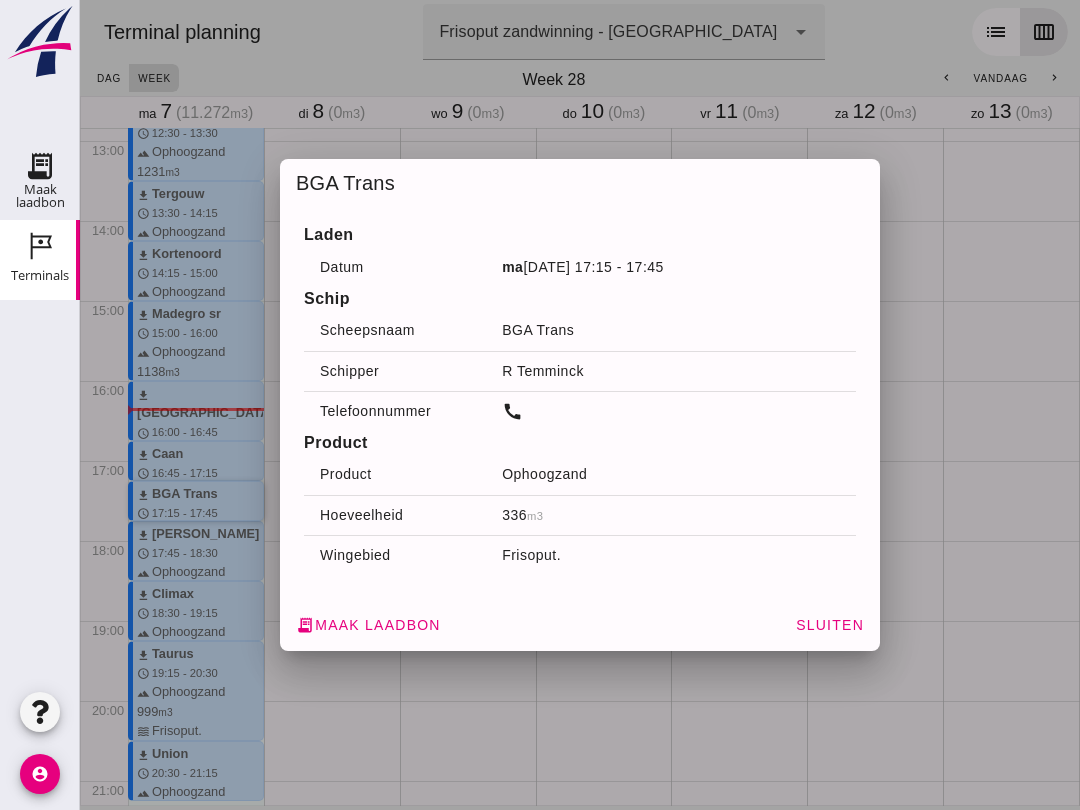 click on "receipt_long  Maak laadbon" 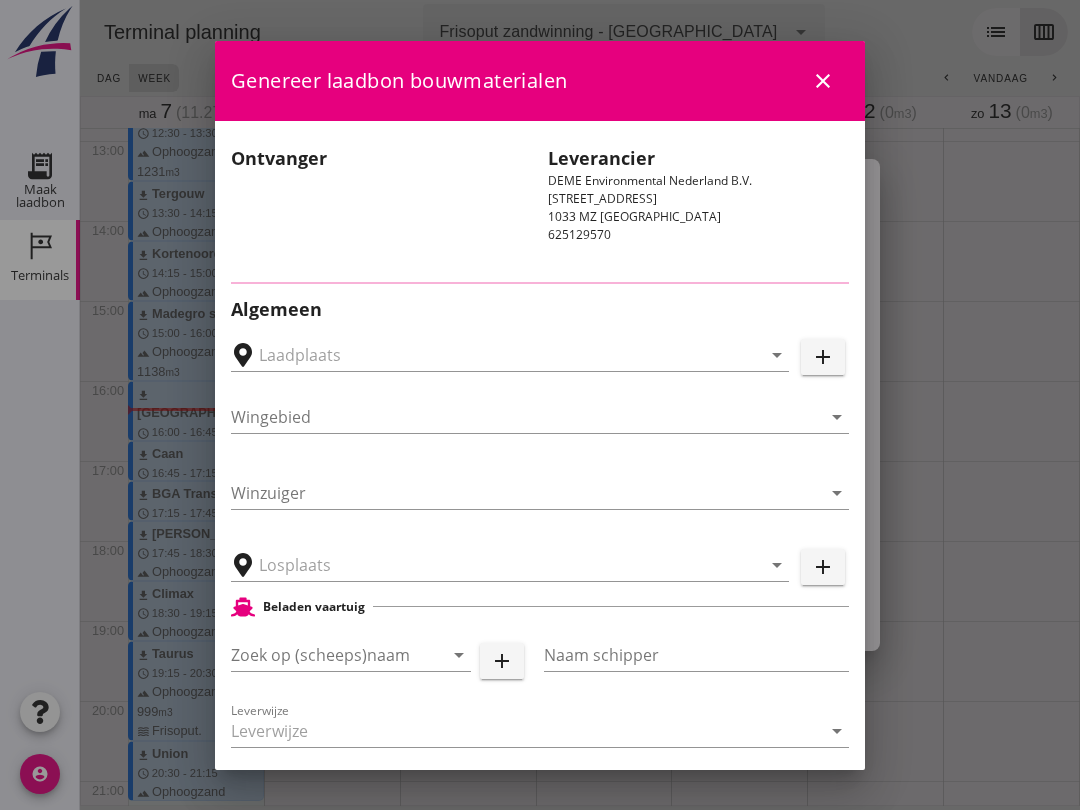 type on "BGA Trans" 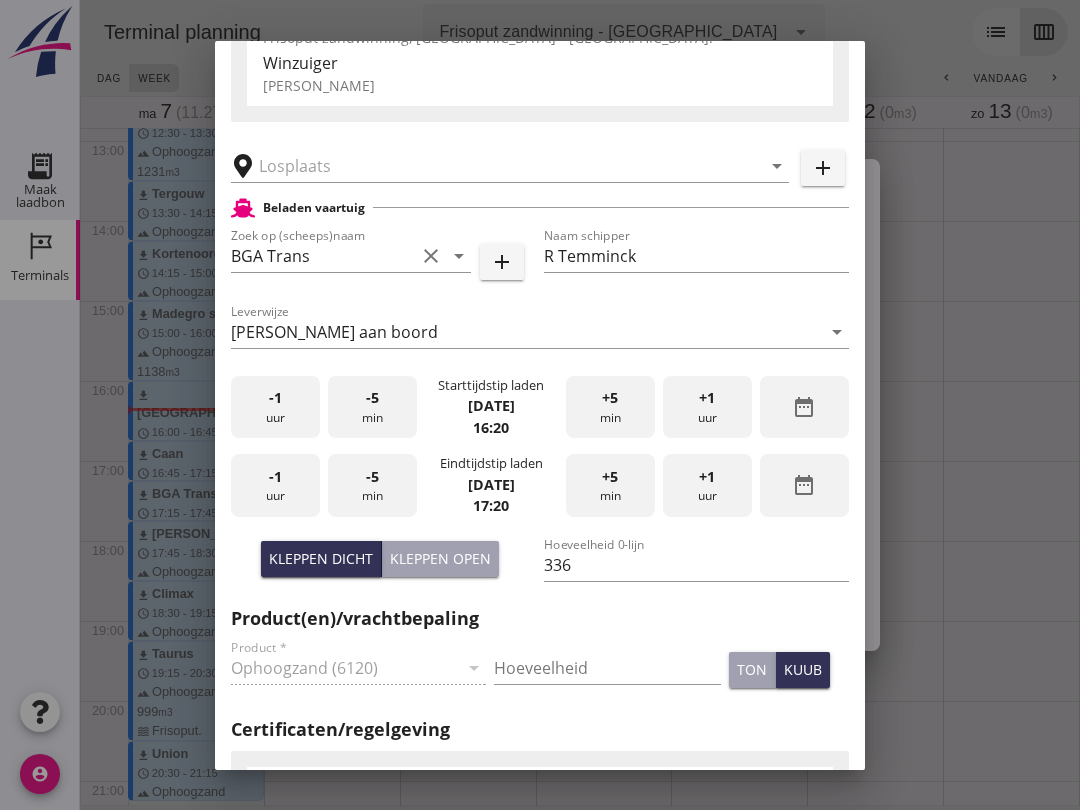scroll, scrollTop: 328, scrollLeft: 0, axis: vertical 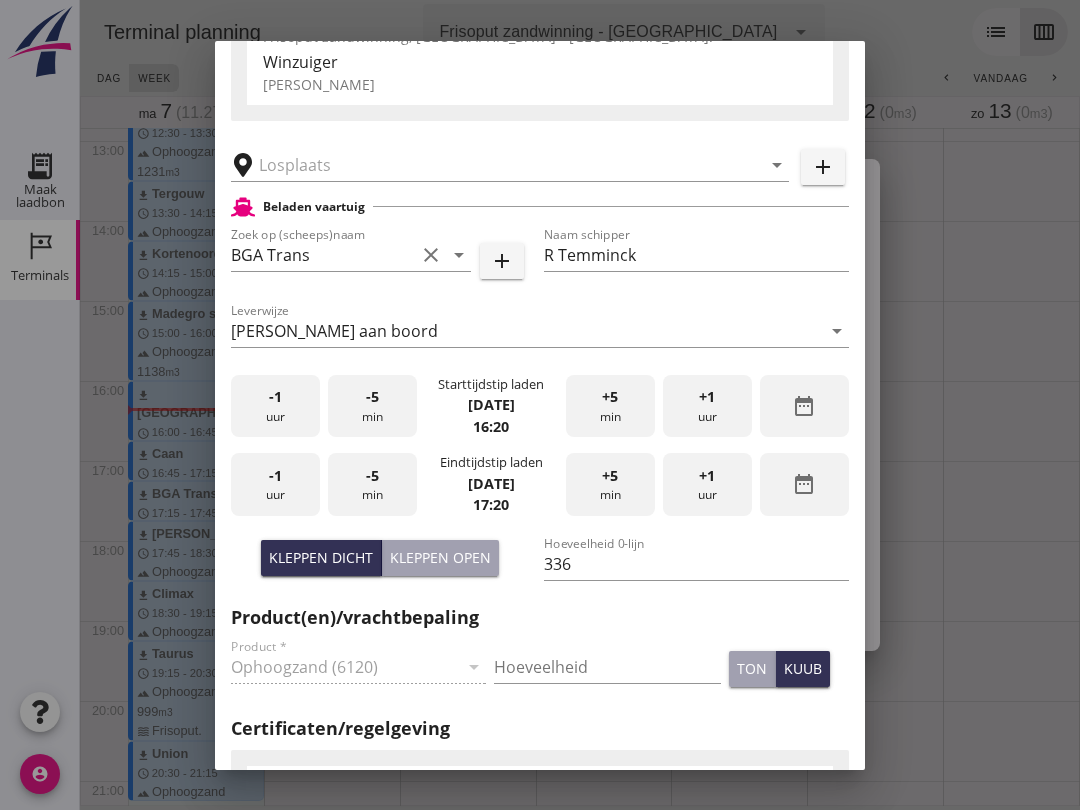 click on "+5  min" at bounding box center (610, 406) 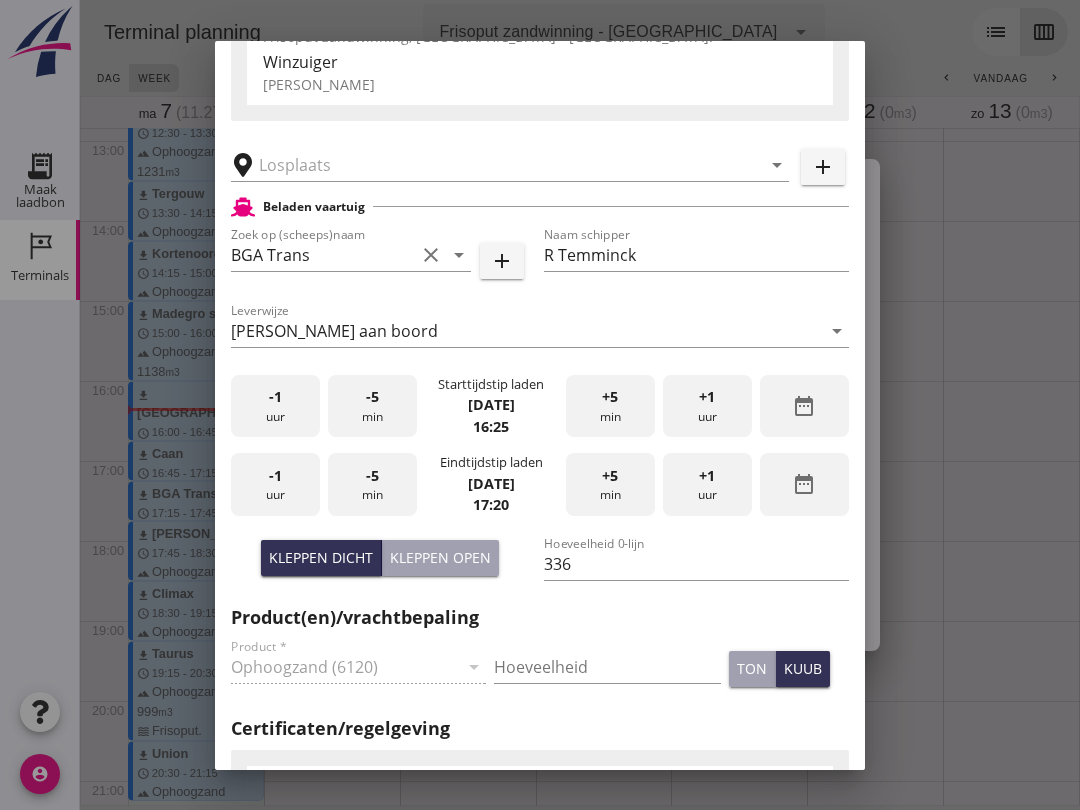 click at bounding box center [496, 165] 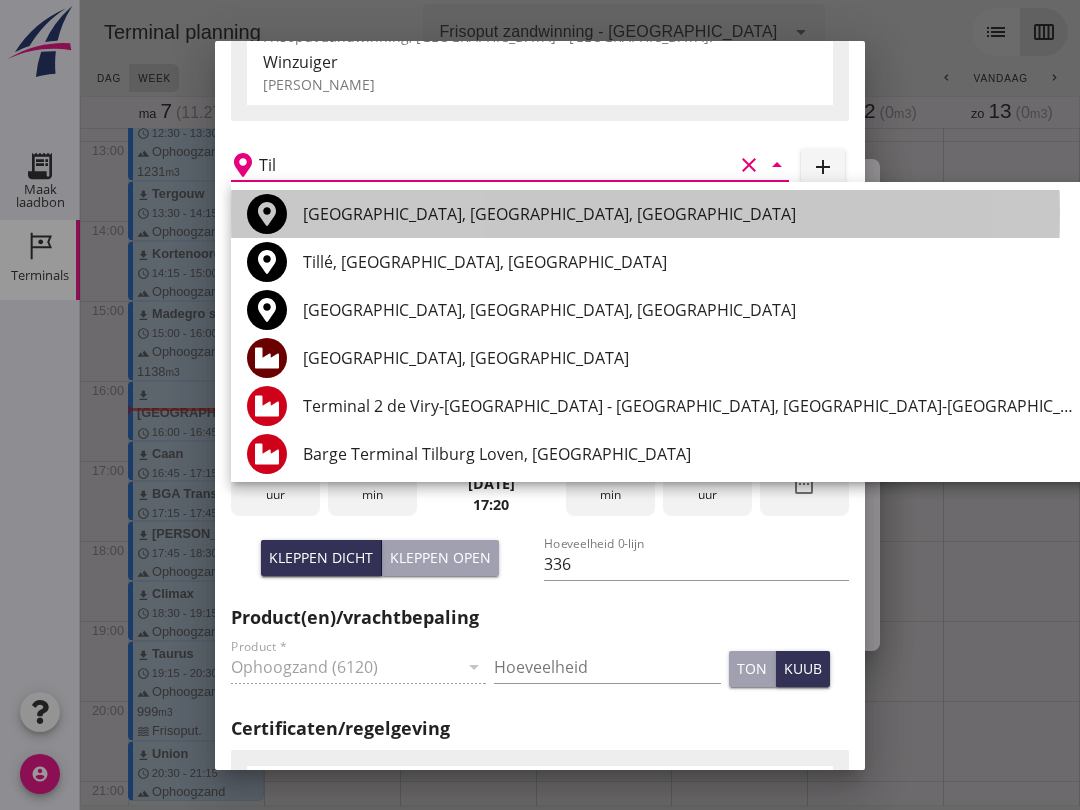 click on "[GEOGRAPHIC_DATA], [GEOGRAPHIC_DATA], [GEOGRAPHIC_DATA]" at bounding box center [691, 214] 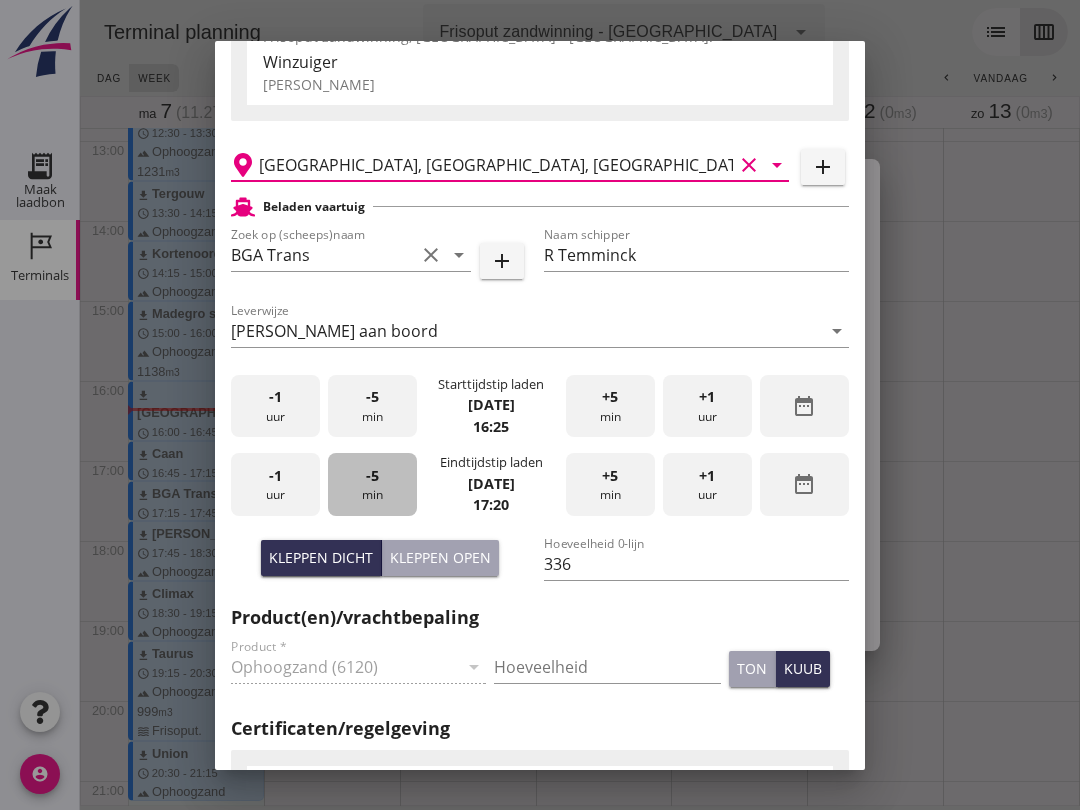 click on "-5  min" at bounding box center (372, 484) 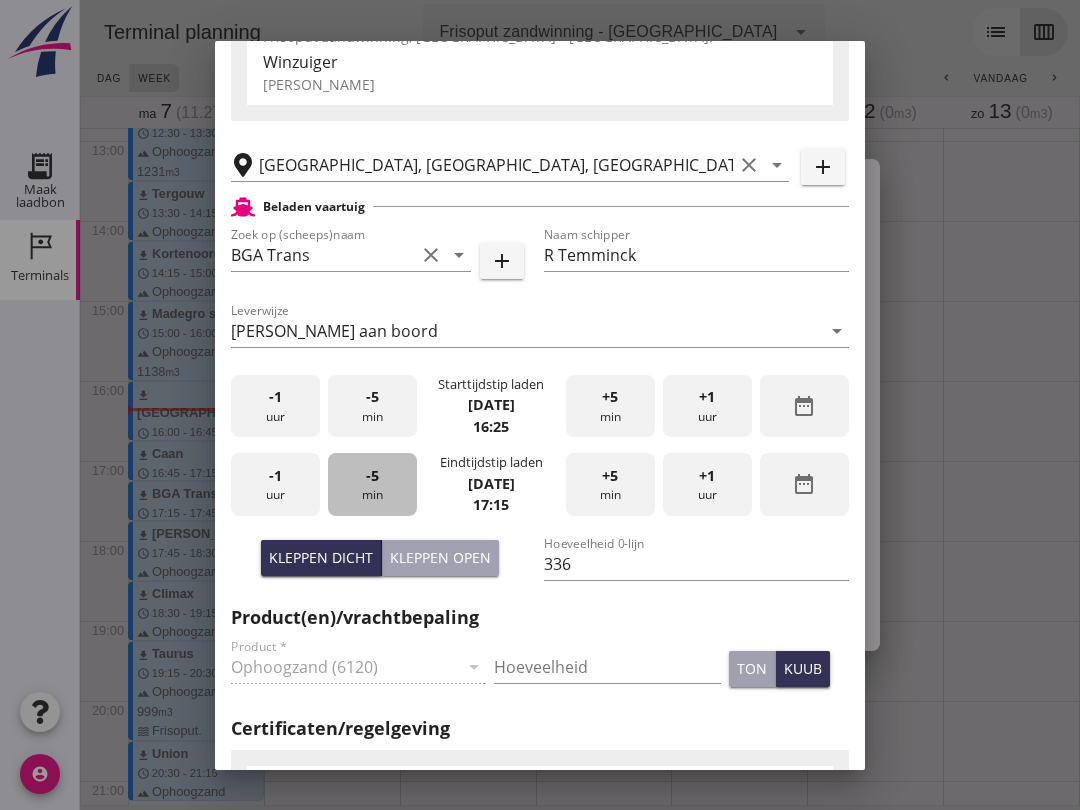 click on "-5  min" at bounding box center (372, 484) 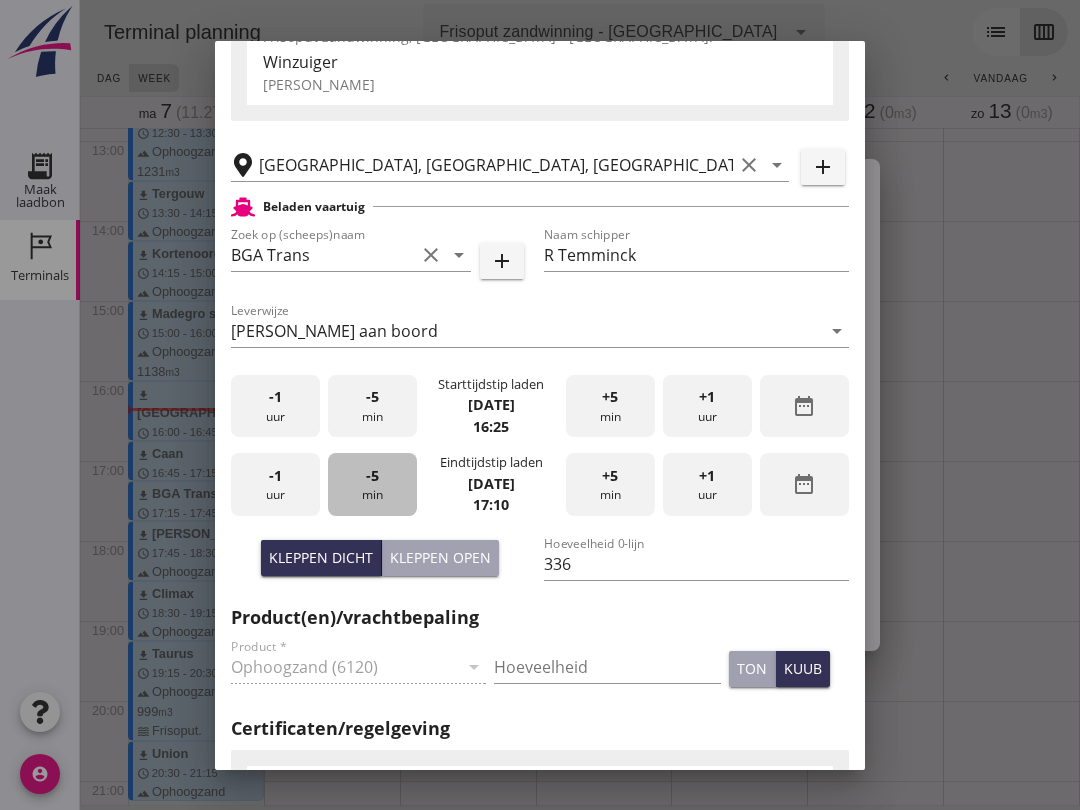 click on "-5  min" at bounding box center [372, 484] 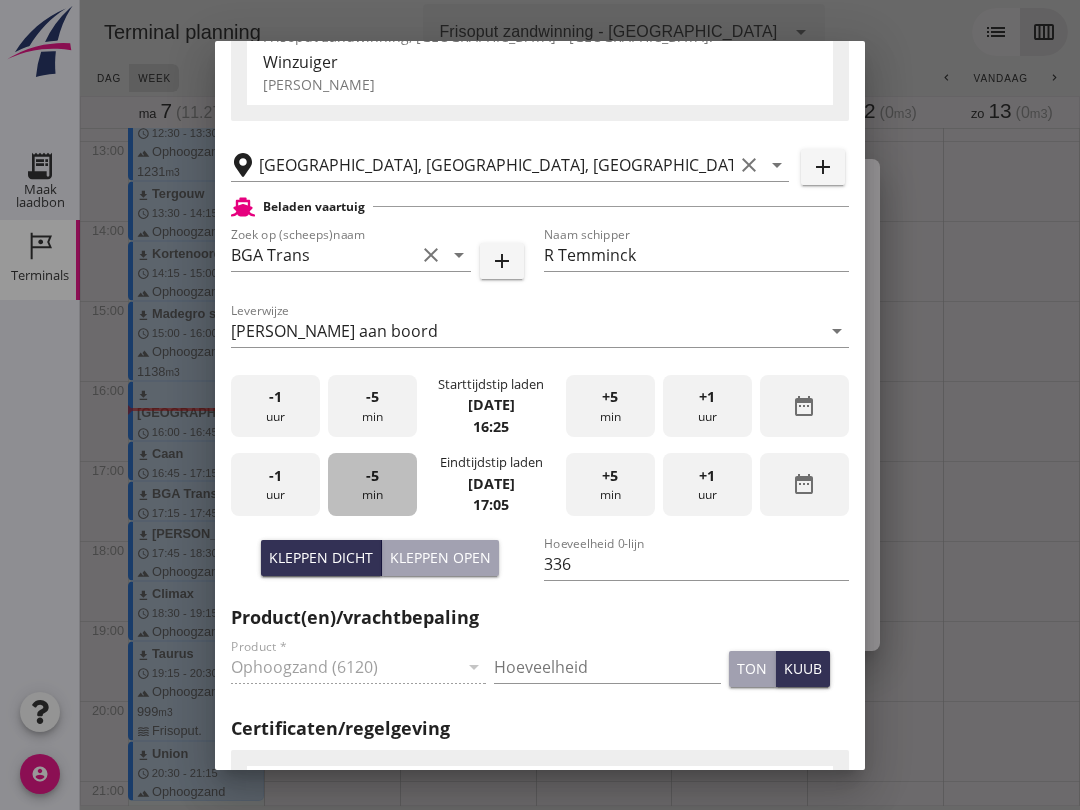 click on "-5  min" at bounding box center [372, 484] 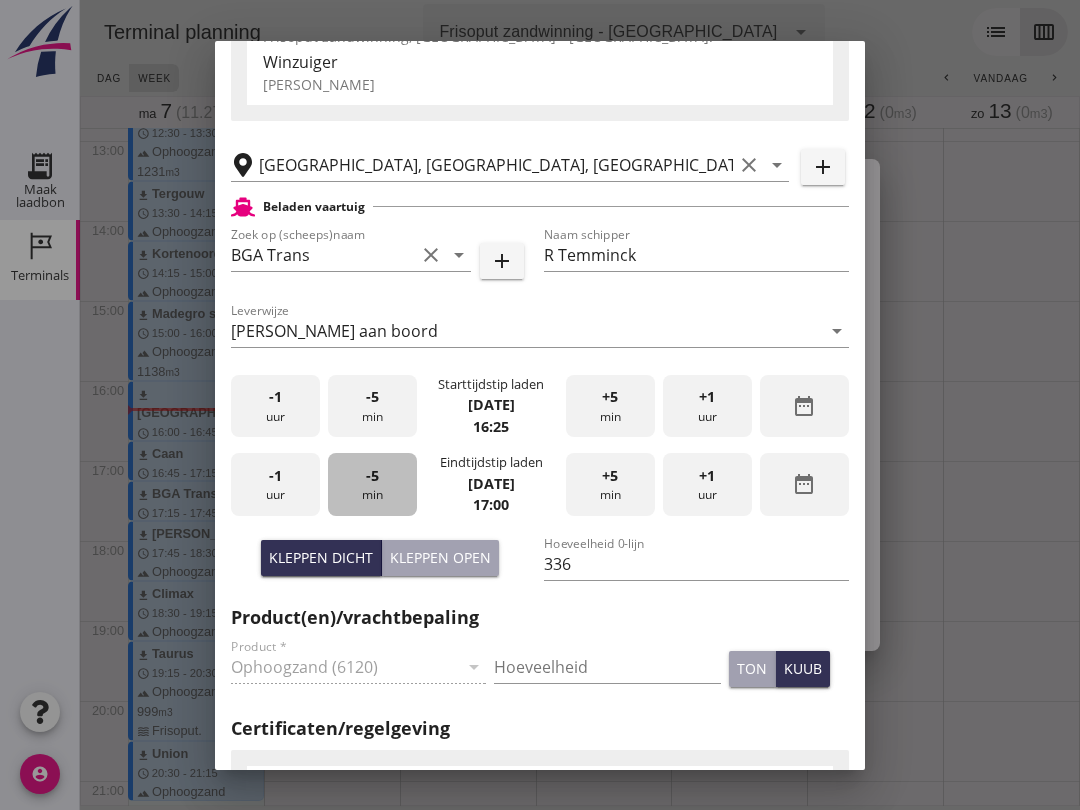 click on "-5  min" at bounding box center [372, 484] 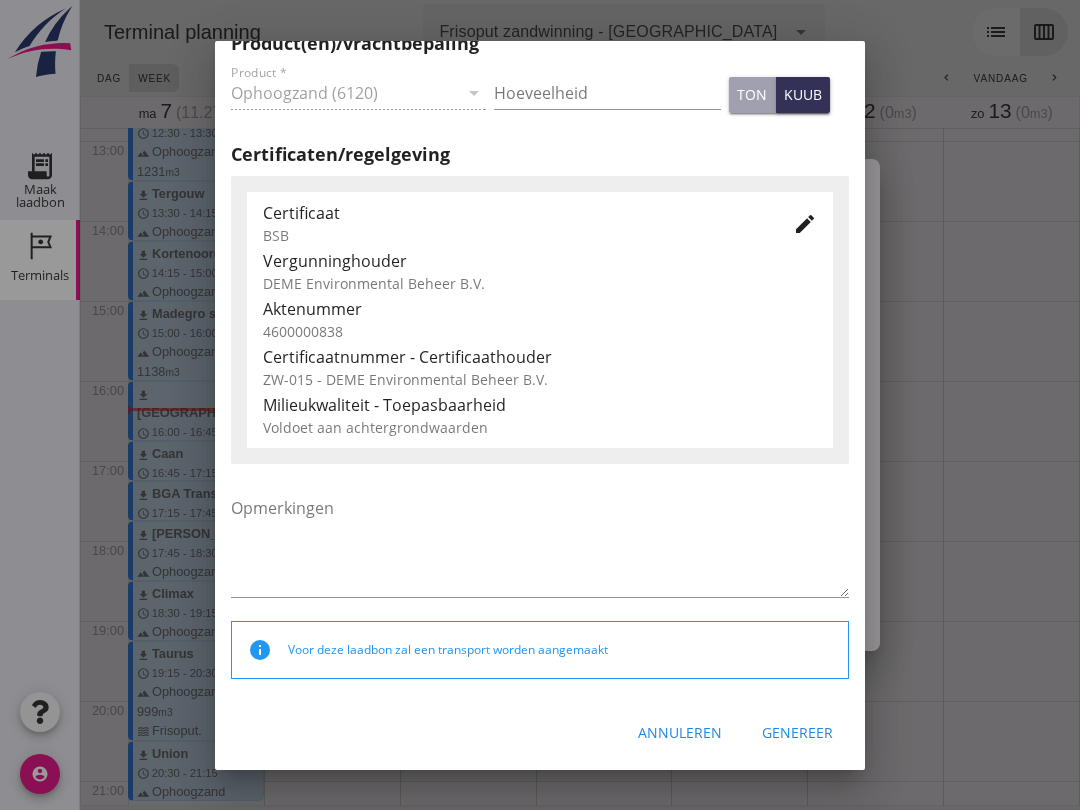 scroll, scrollTop: 900, scrollLeft: 0, axis: vertical 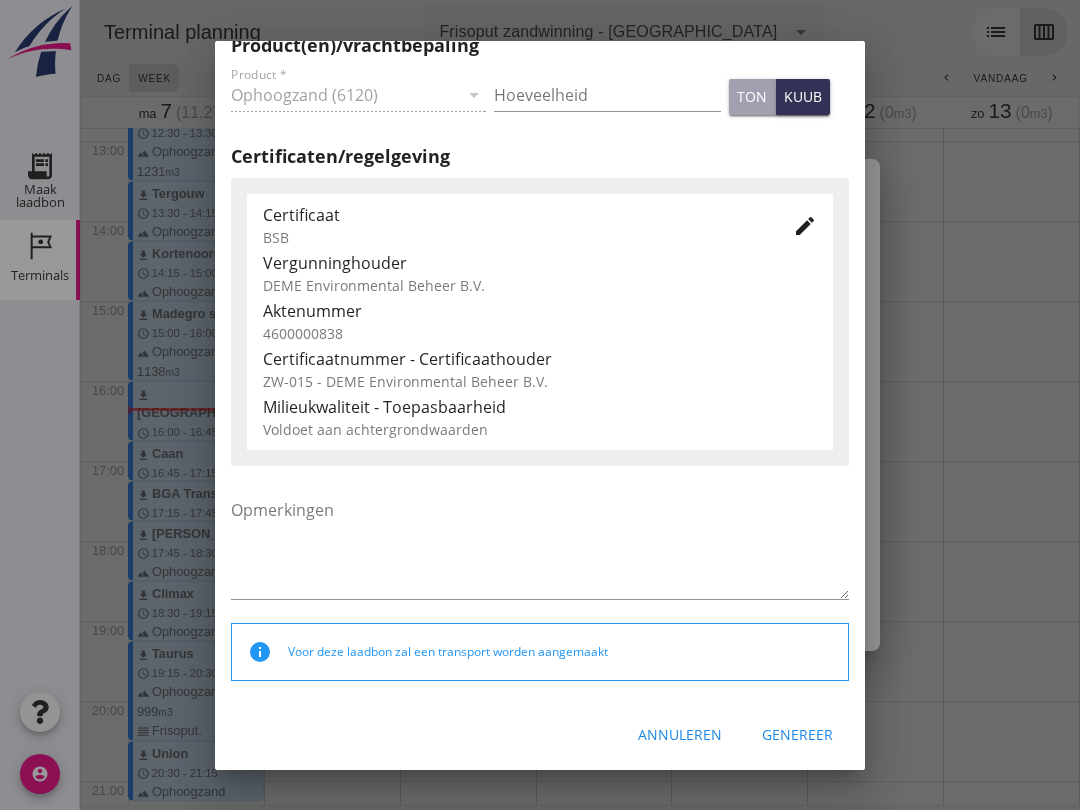 click on "Genereer" at bounding box center (797, 734) 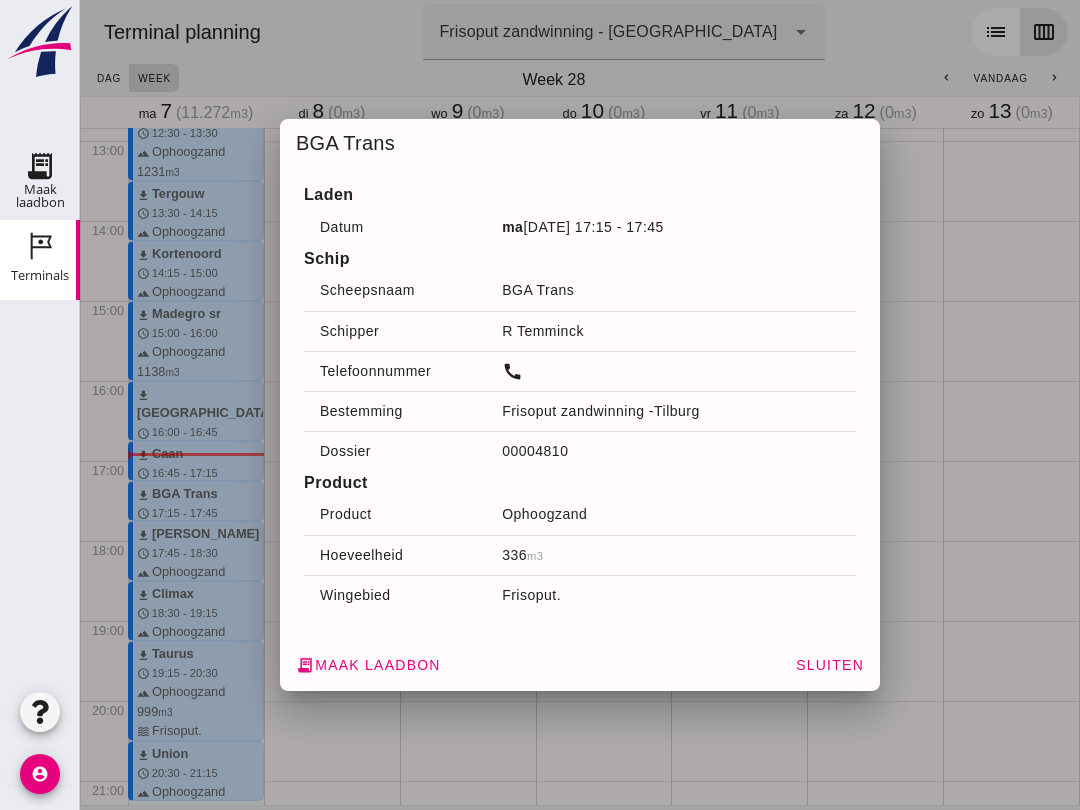 click on "Sluiten" 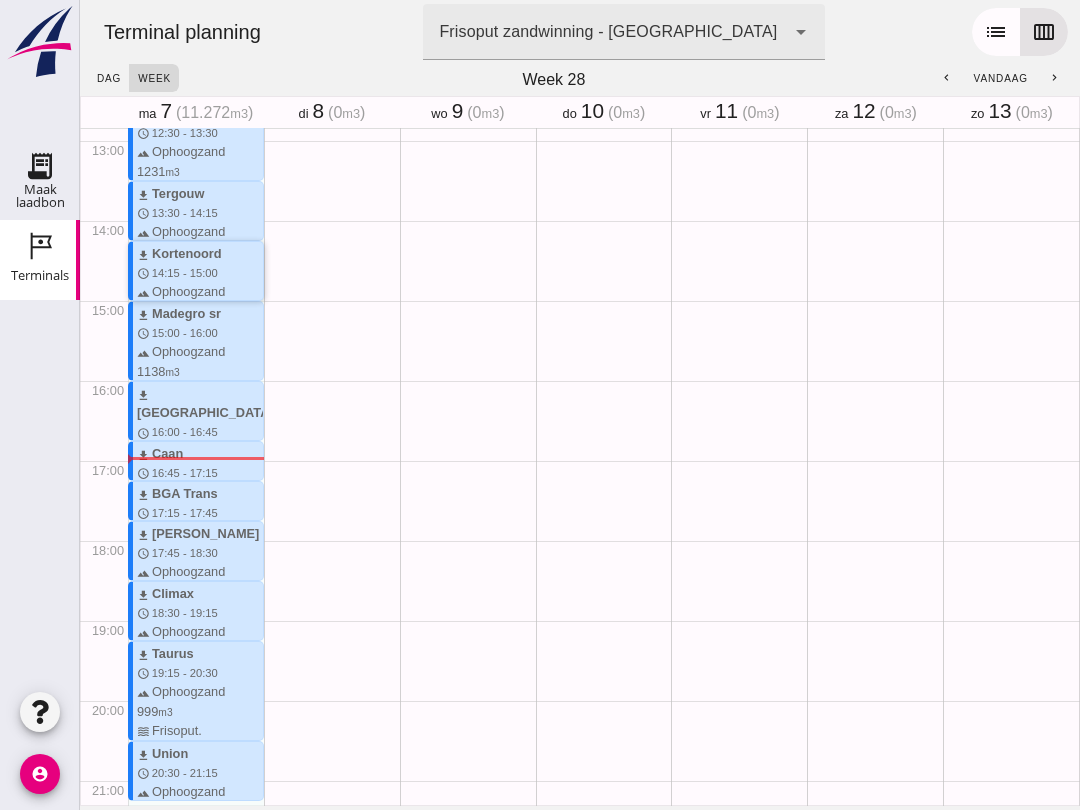 click at bounding box center [580, 405] 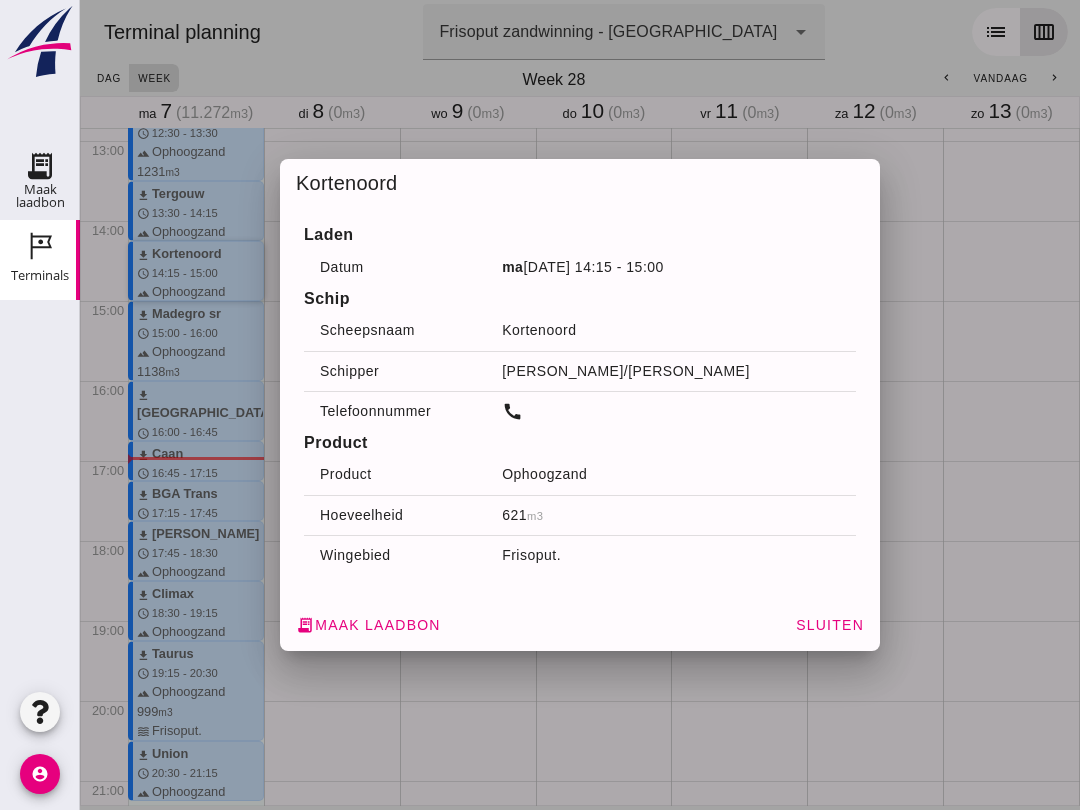 click on "receipt_long  Maak laadbon" 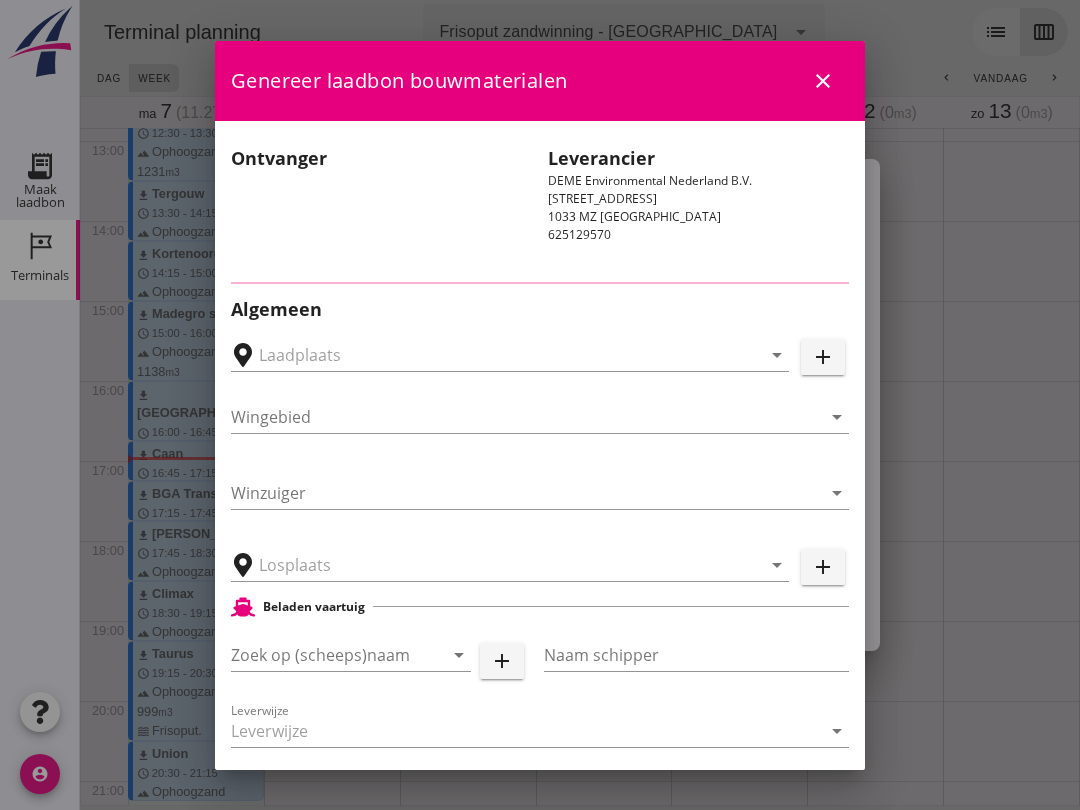 type on "Kortenoord" 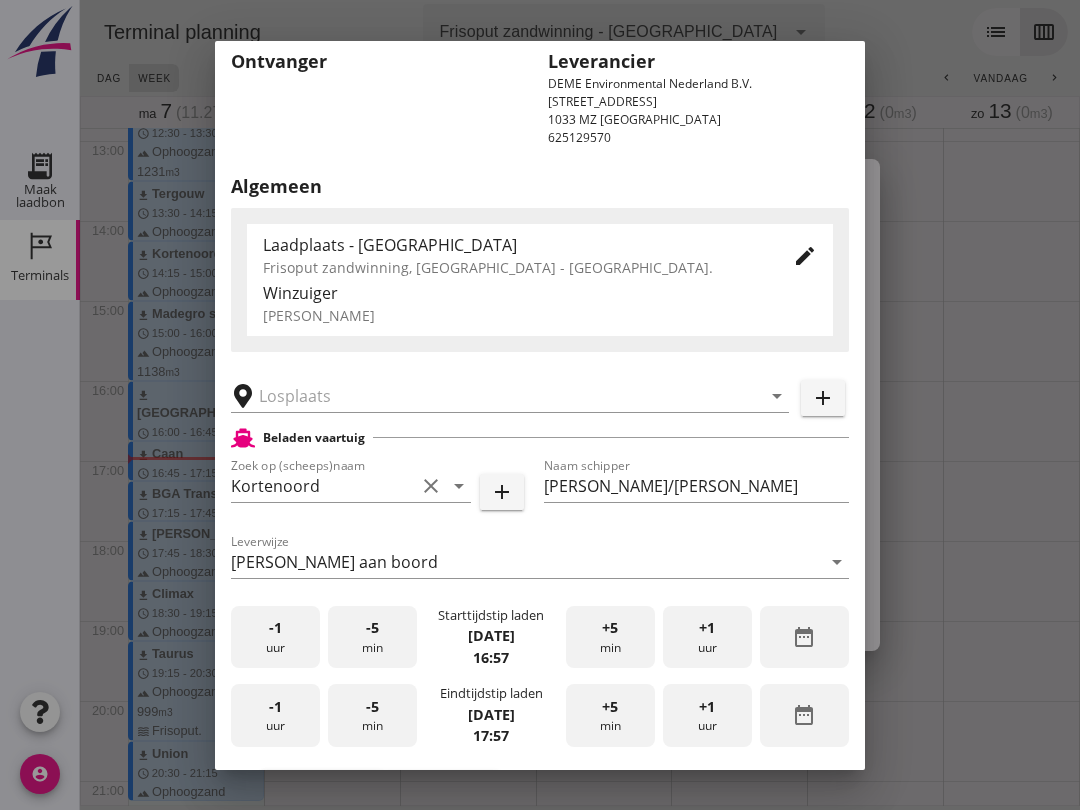 scroll, scrollTop: 104, scrollLeft: 0, axis: vertical 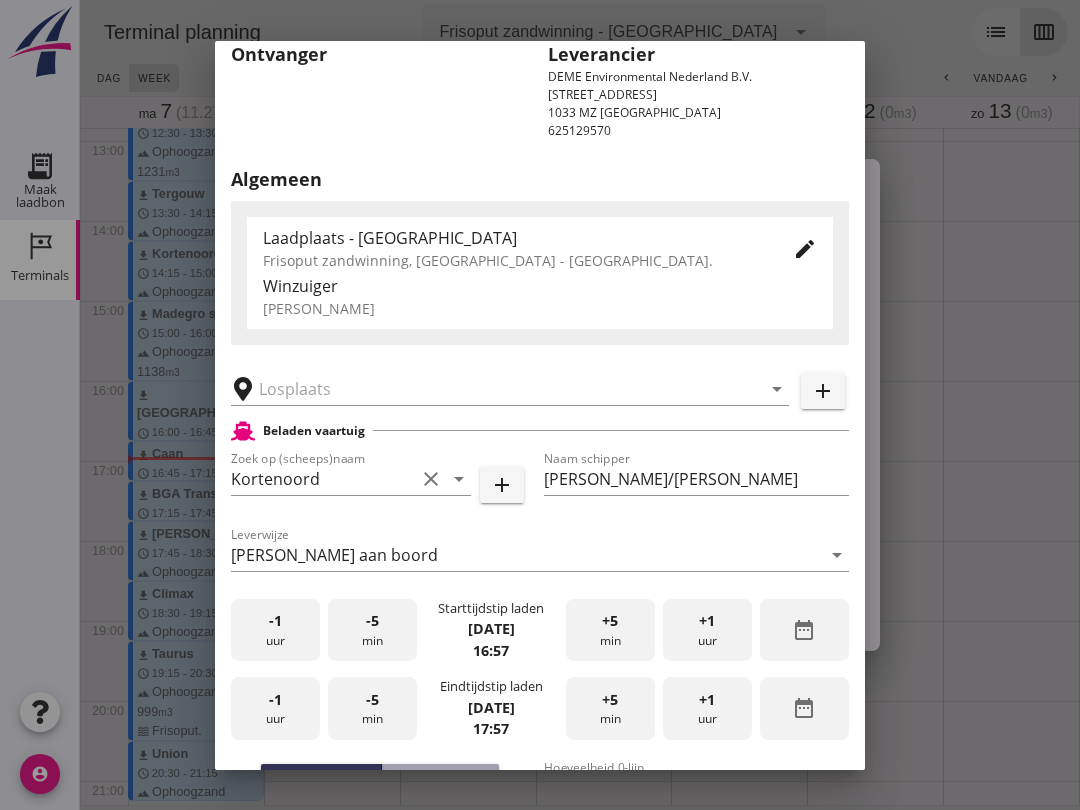 click at bounding box center (496, 389) 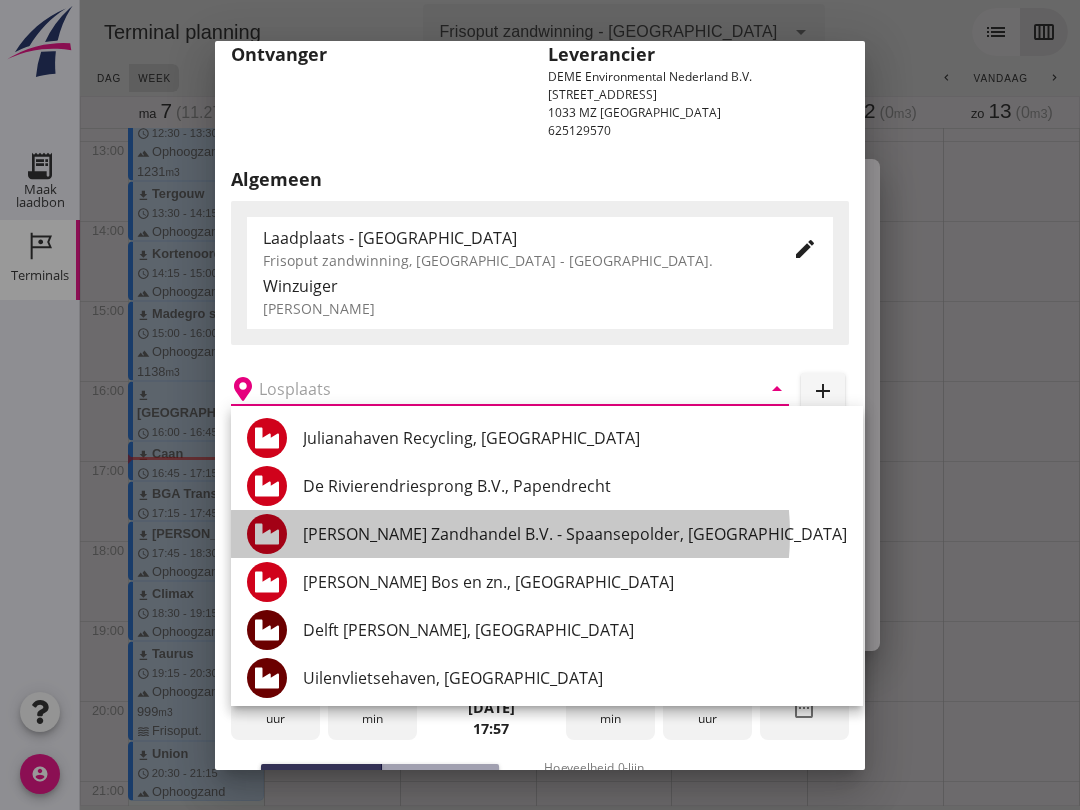 click on "[PERSON_NAME] Zandhandel B.V. - Spaansepolder, [GEOGRAPHIC_DATA]" at bounding box center [575, 534] 